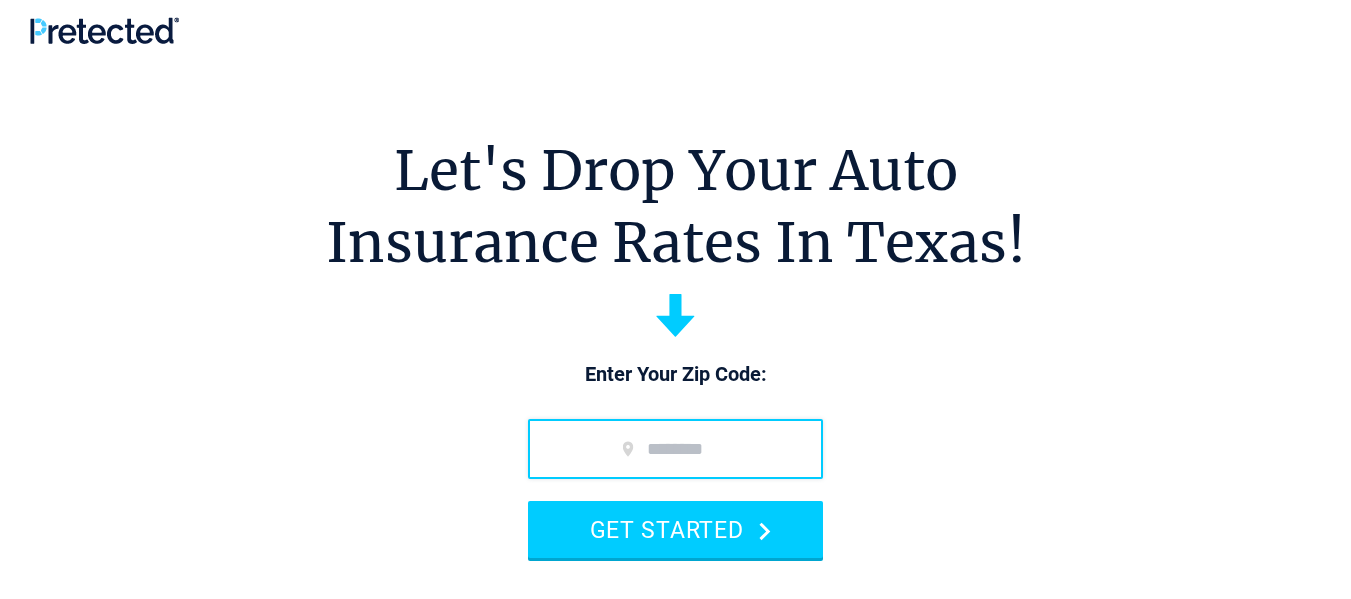 scroll, scrollTop: 0, scrollLeft: 0, axis: both 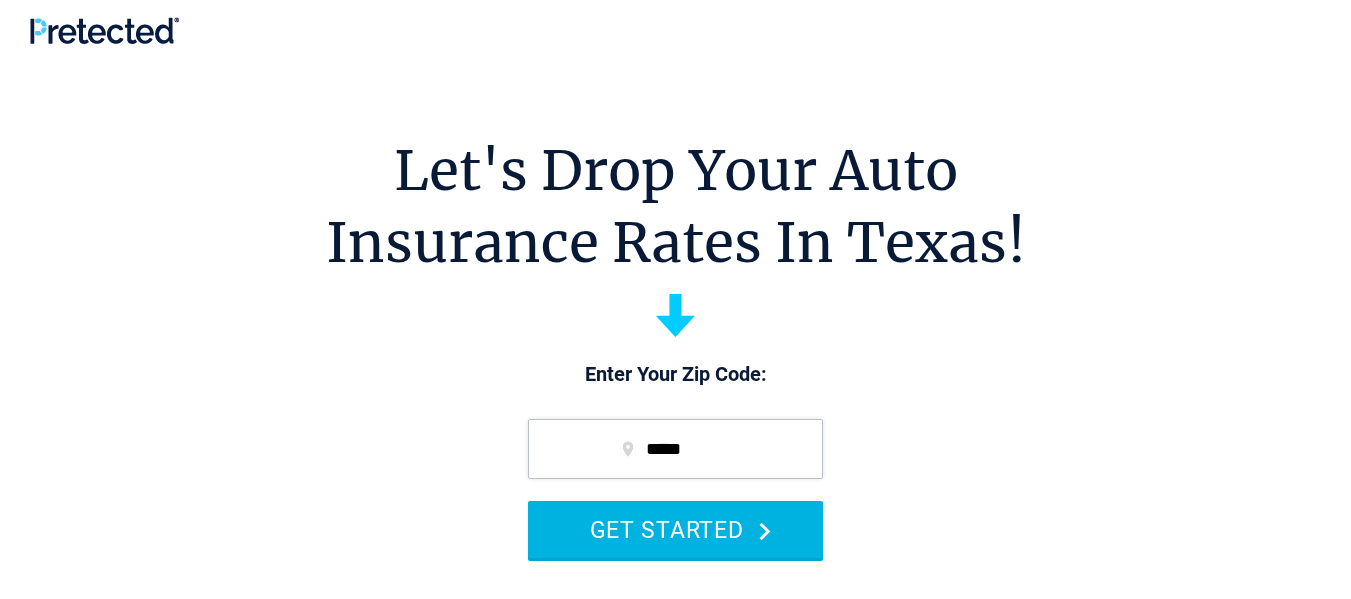 click on "GET STARTED" at bounding box center (675, 529) 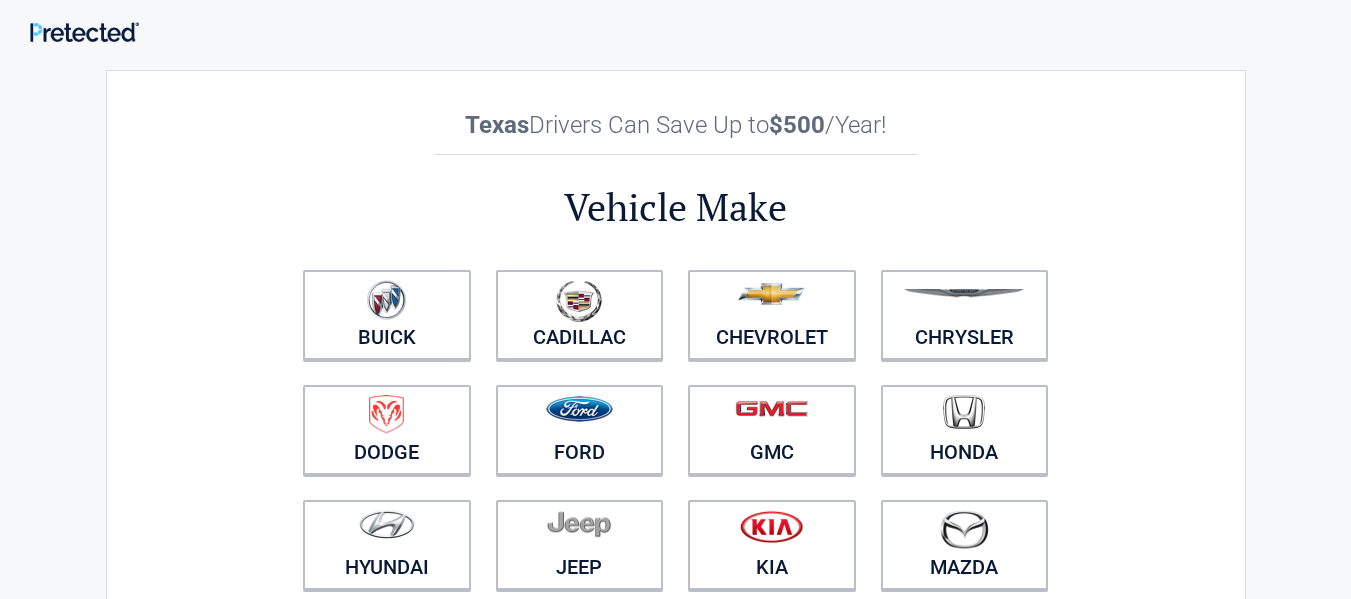 scroll, scrollTop: 0, scrollLeft: 0, axis: both 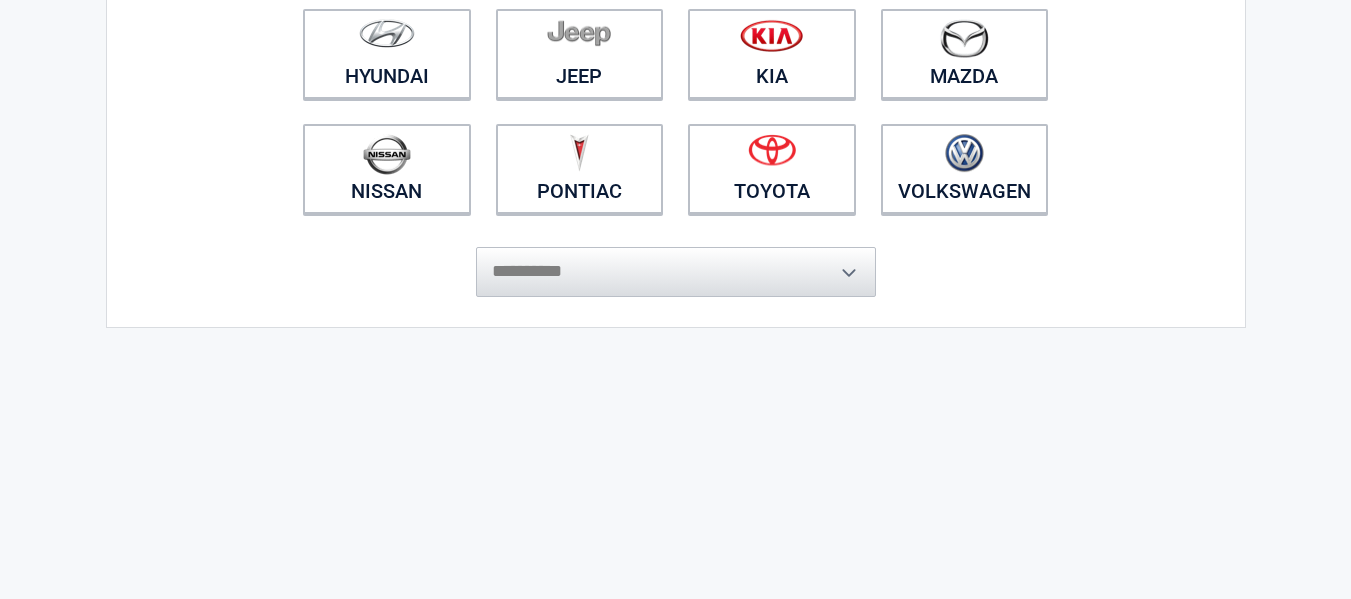 drag, startPoint x: 1360, startPoint y: 45, endPoint x: 1365, endPoint y: 203, distance: 158.0791 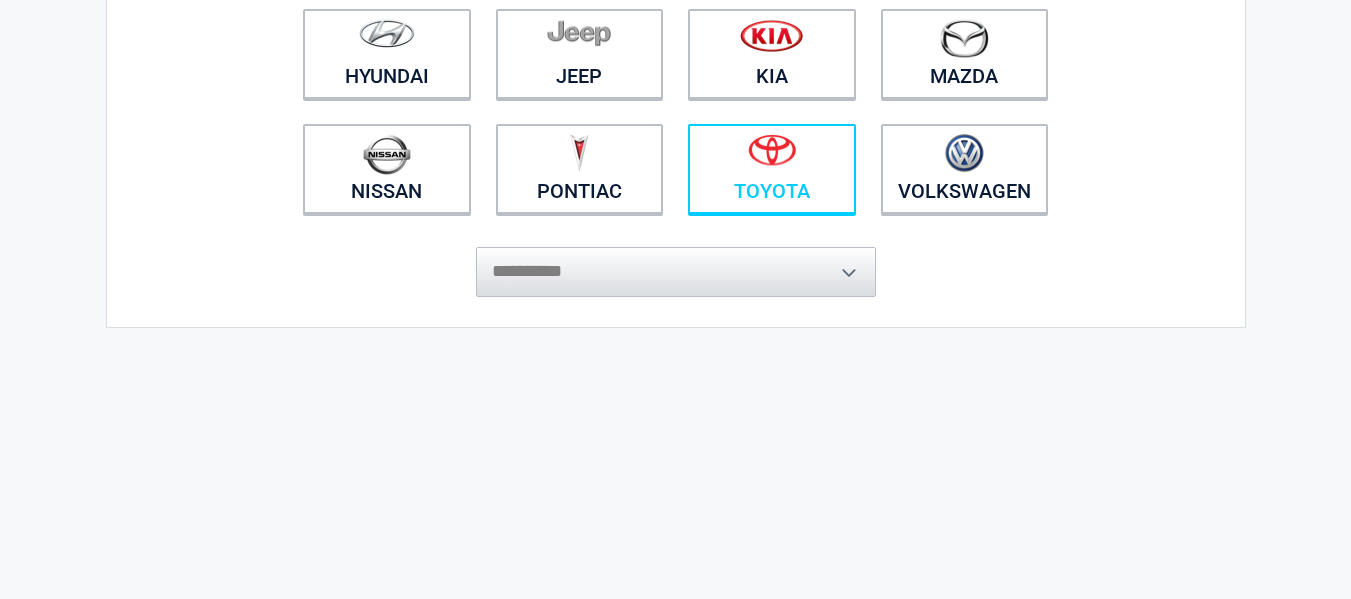 click at bounding box center (772, 156) 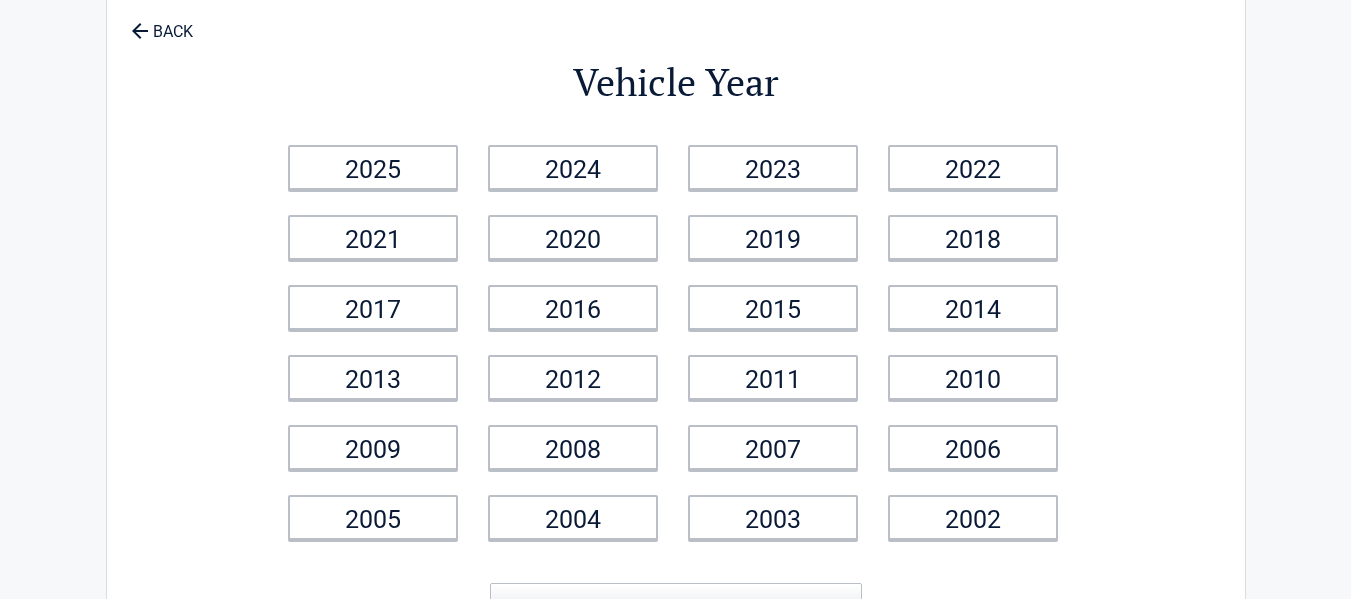 scroll, scrollTop: 0, scrollLeft: 0, axis: both 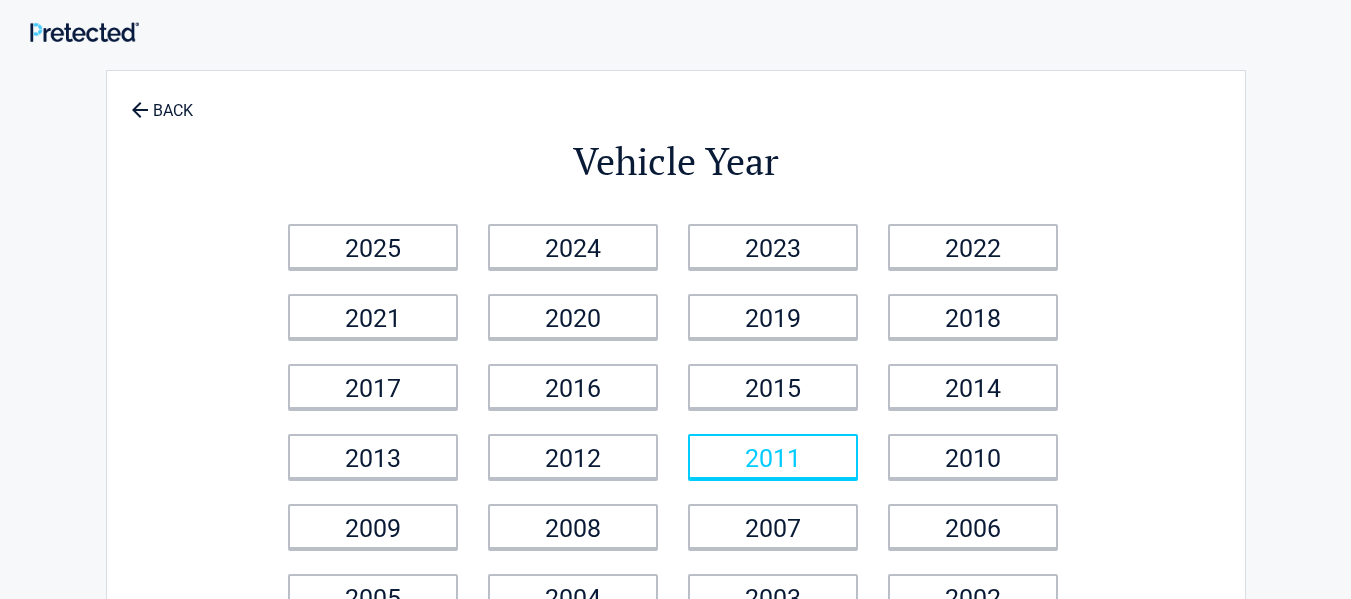 click on "2011" at bounding box center (773, 456) 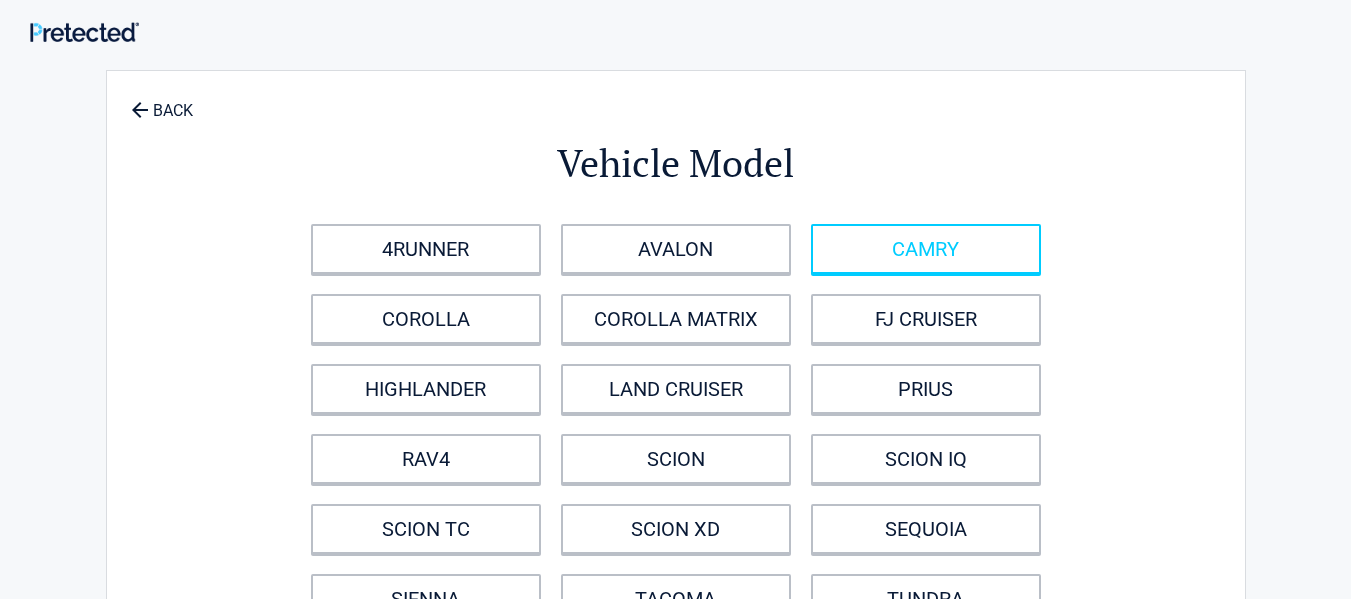 click on "CAMRY" at bounding box center [926, 249] 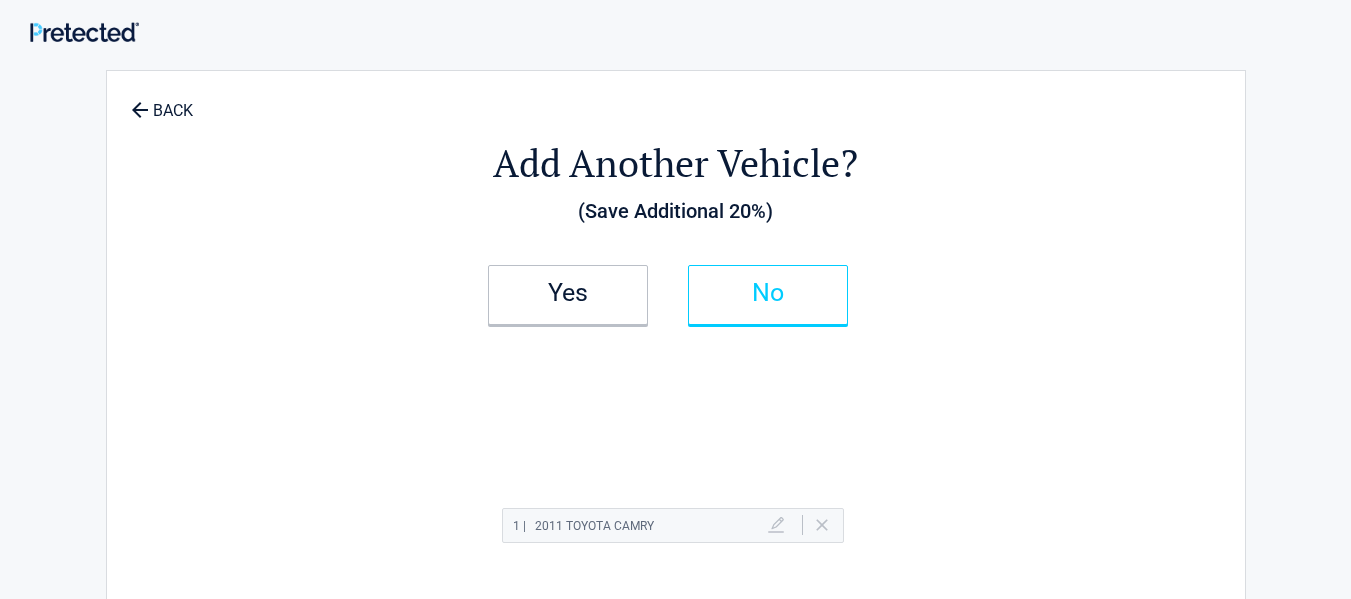 click on "No" at bounding box center [768, 293] 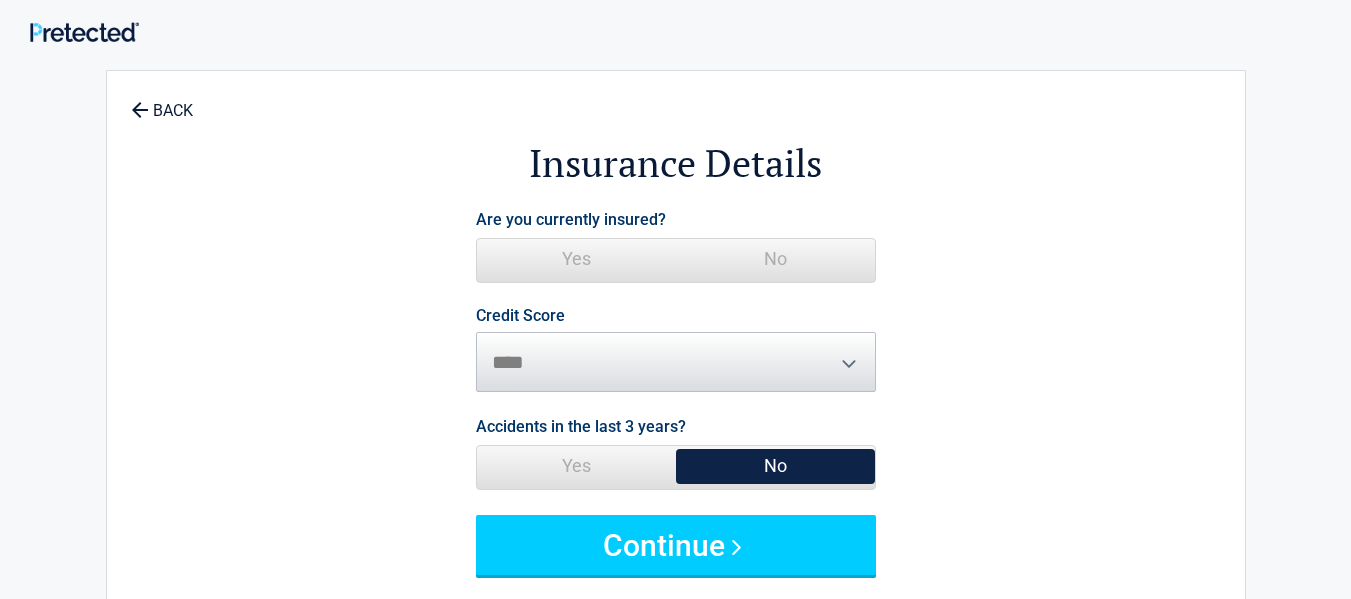 click on "Yes" at bounding box center [576, 259] 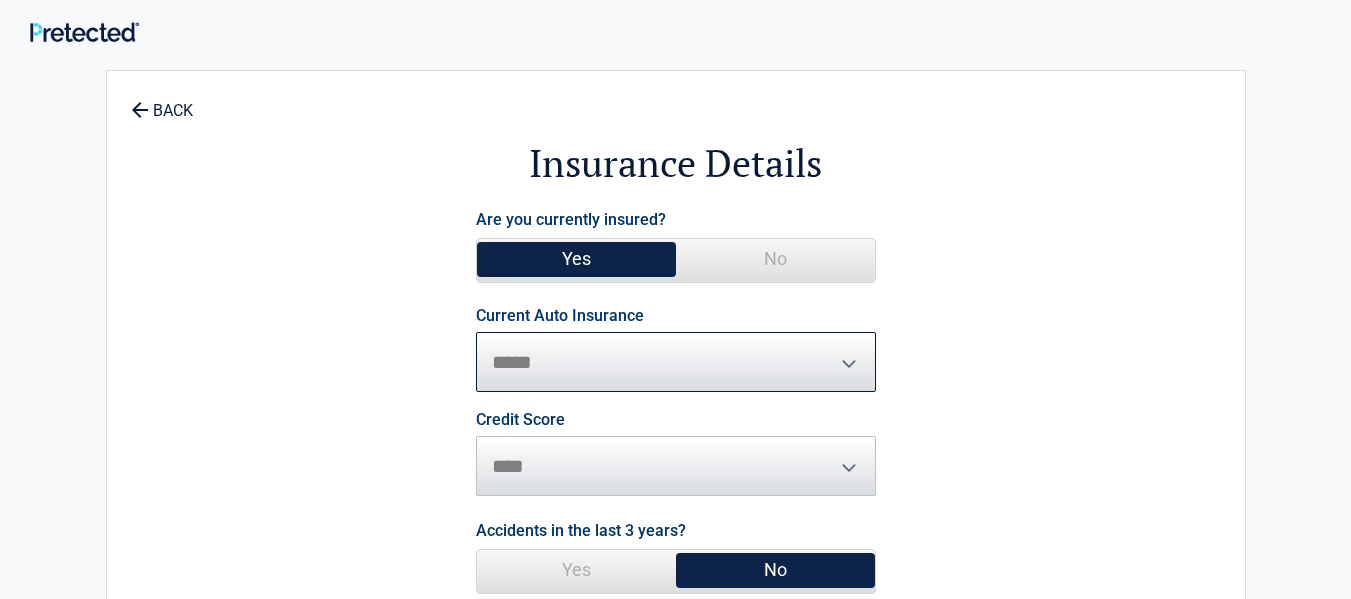click on "**********" at bounding box center [676, 362] 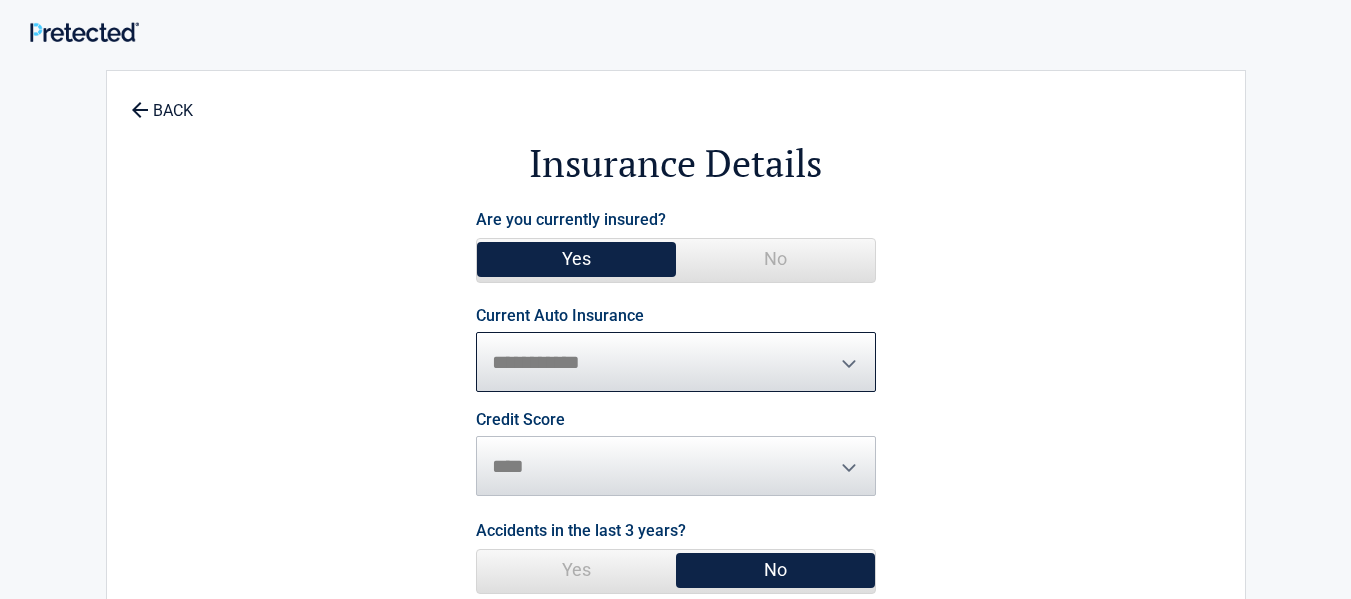click on "**********" at bounding box center (676, 362) 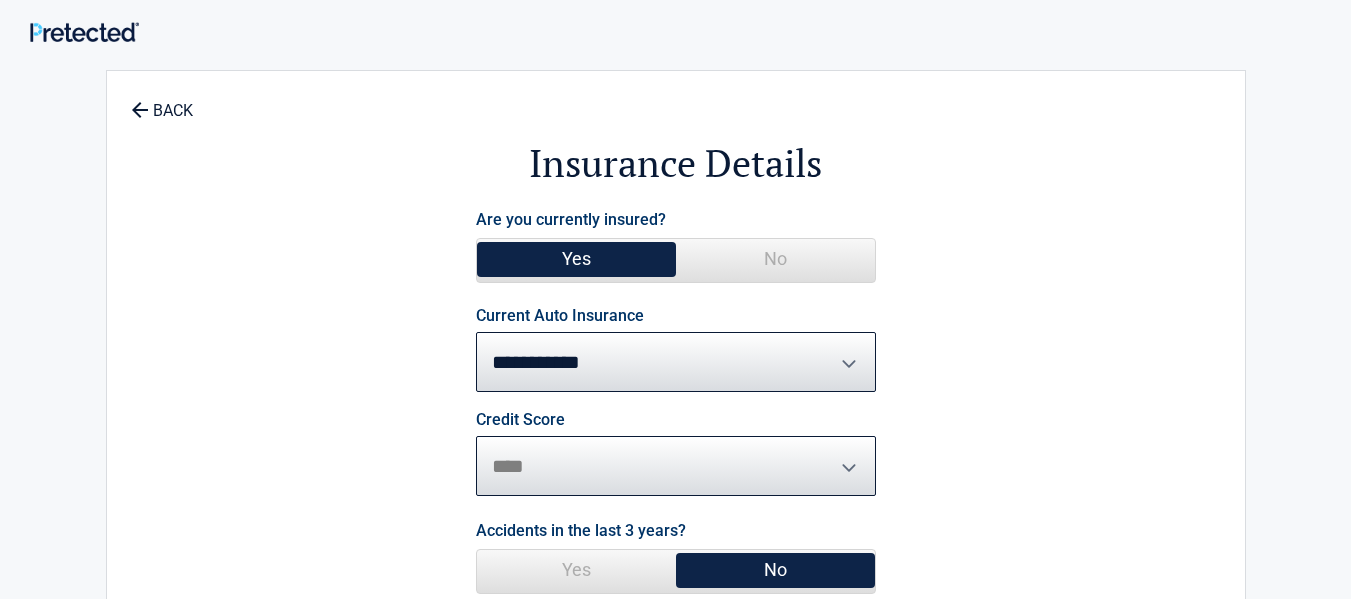 click on "*********
****
*******
****" at bounding box center [676, 466] 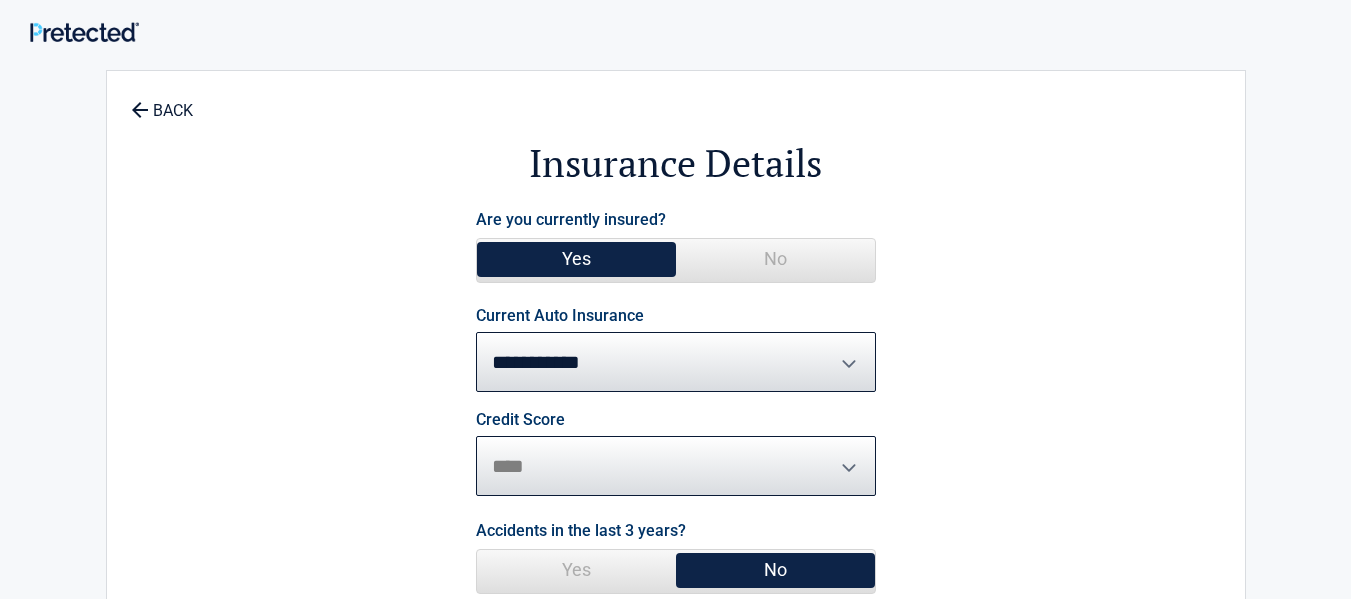select on "*******" 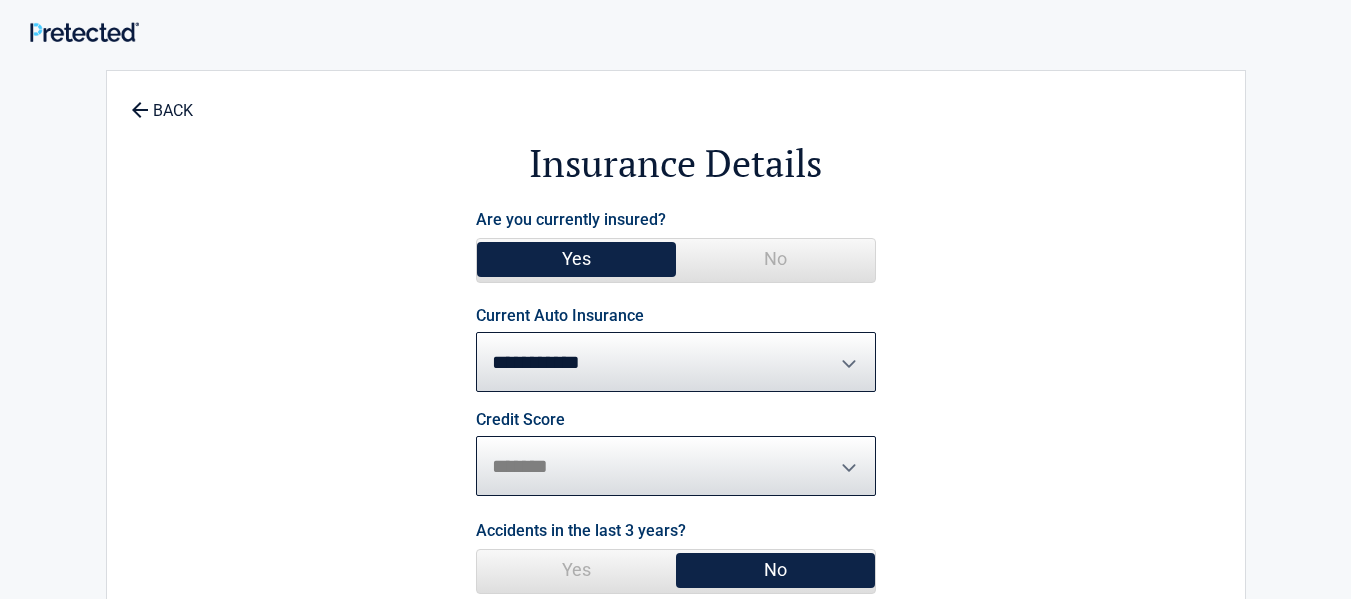 click on "*********
****
*******
****" at bounding box center (676, 466) 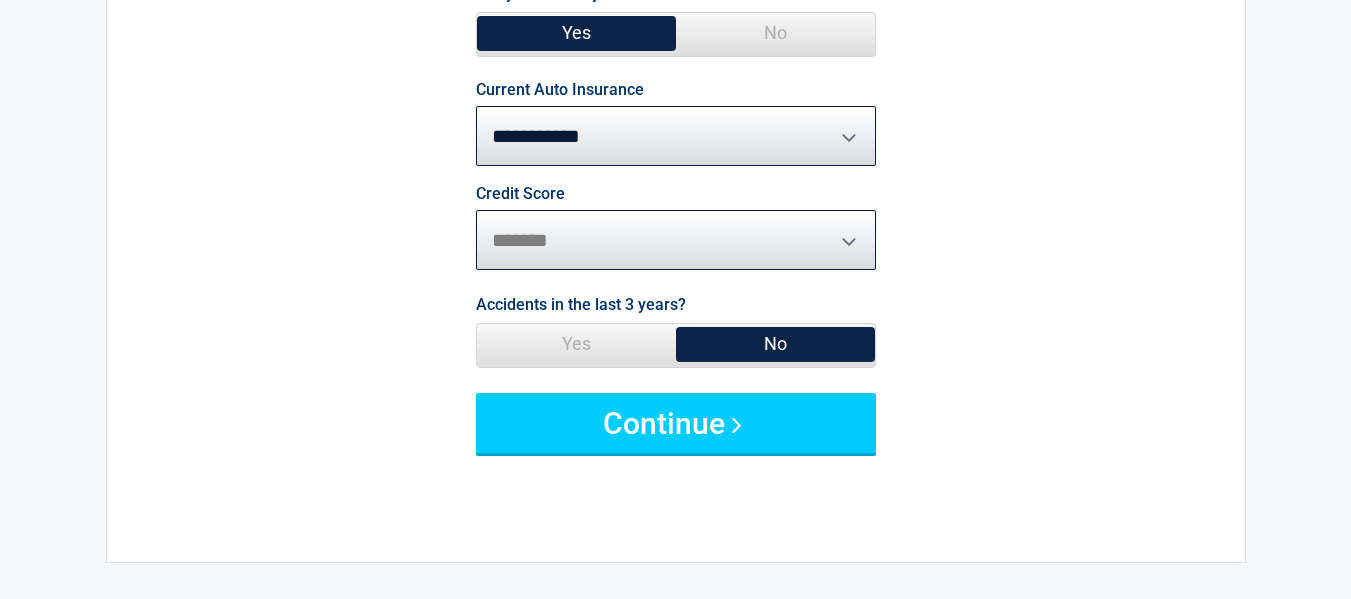 scroll, scrollTop: 233, scrollLeft: 0, axis: vertical 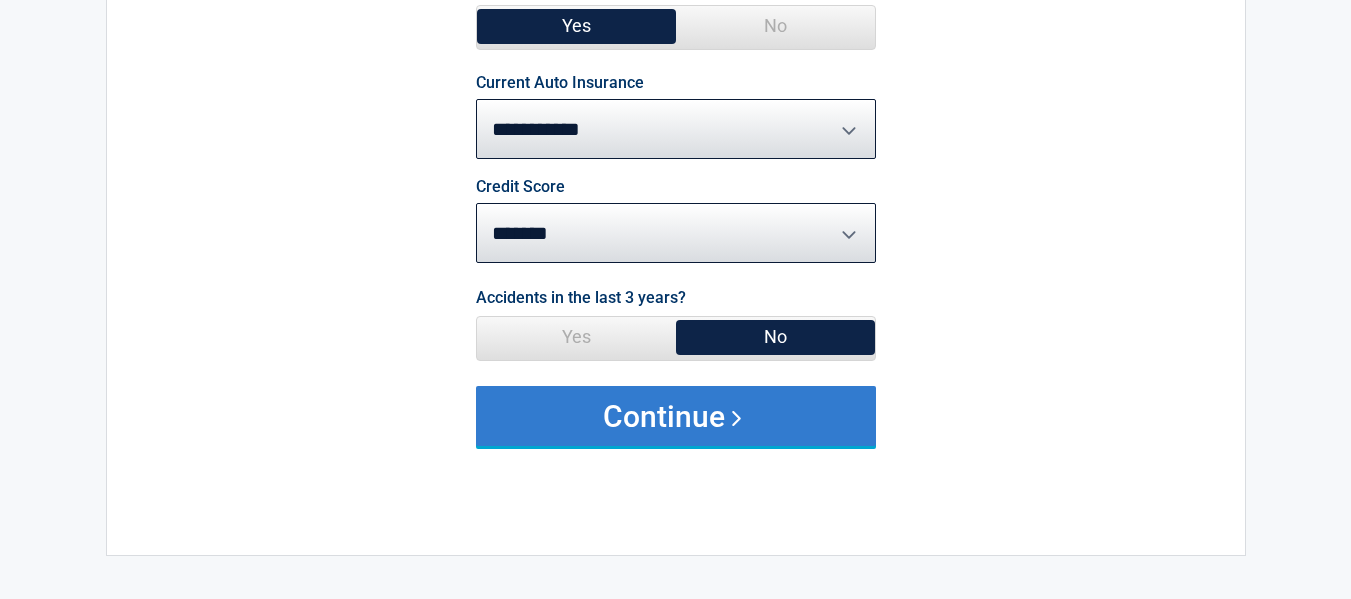 click on "Continue" at bounding box center (676, 416) 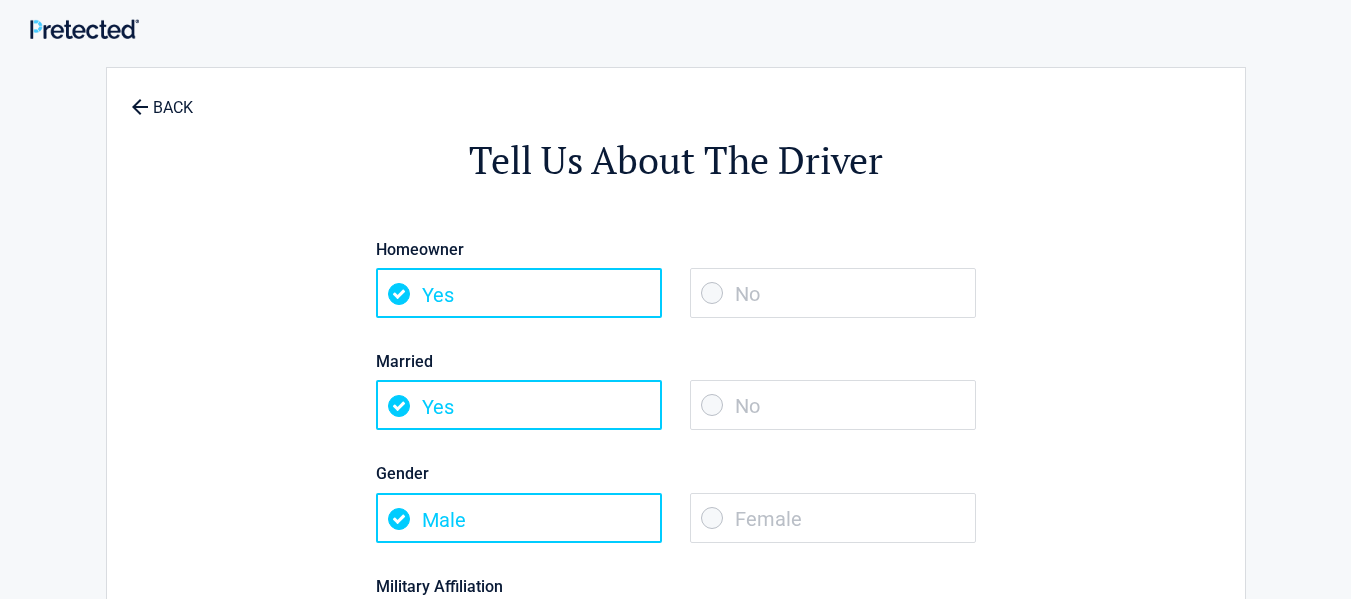 scroll, scrollTop: 0, scrollLeft: 0, axis: both 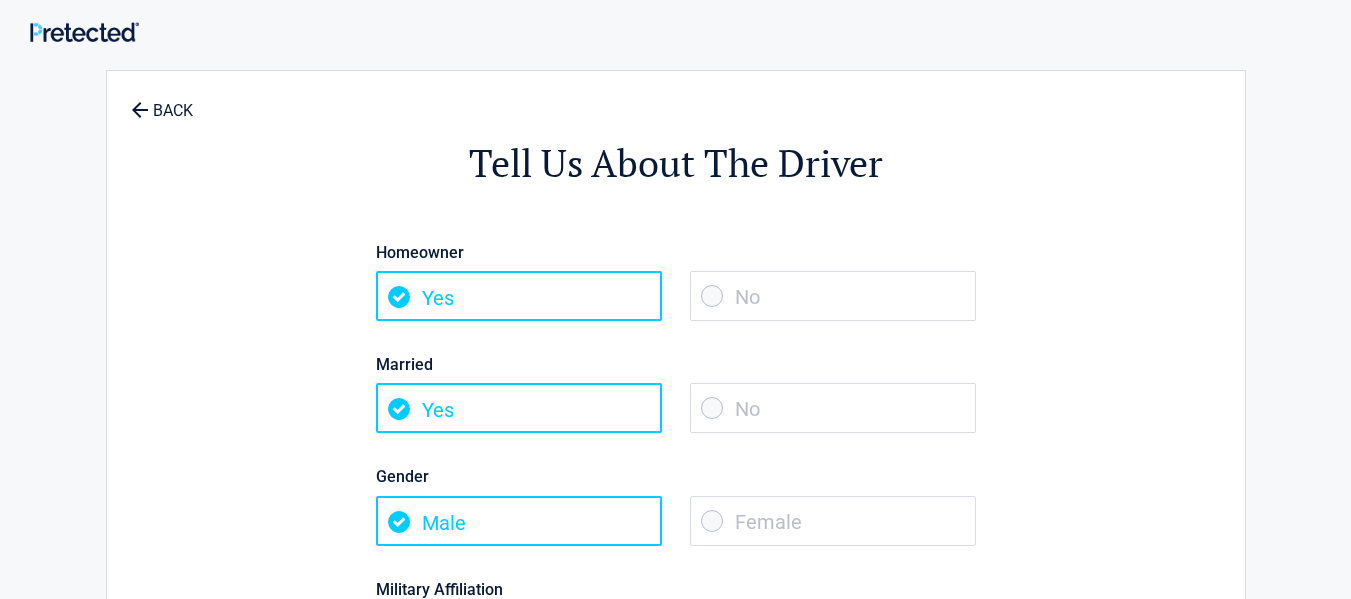click on "No" at bounding box center [833, 296] 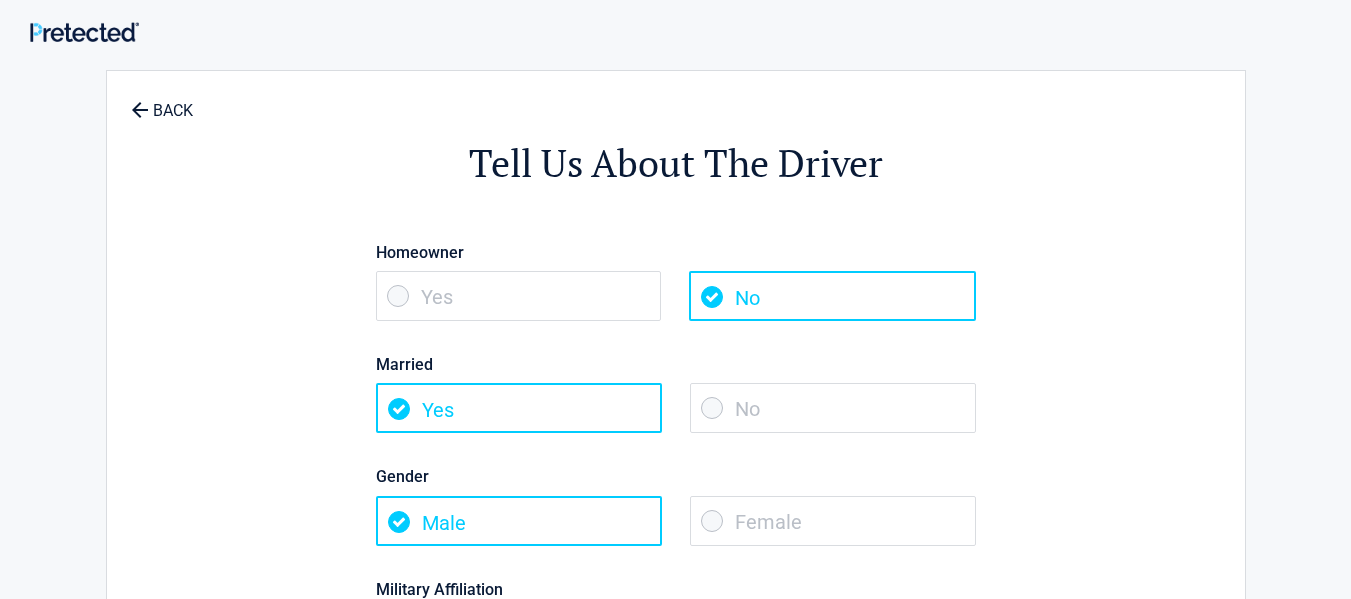 click on "Female" at bounding box center [833, 521] 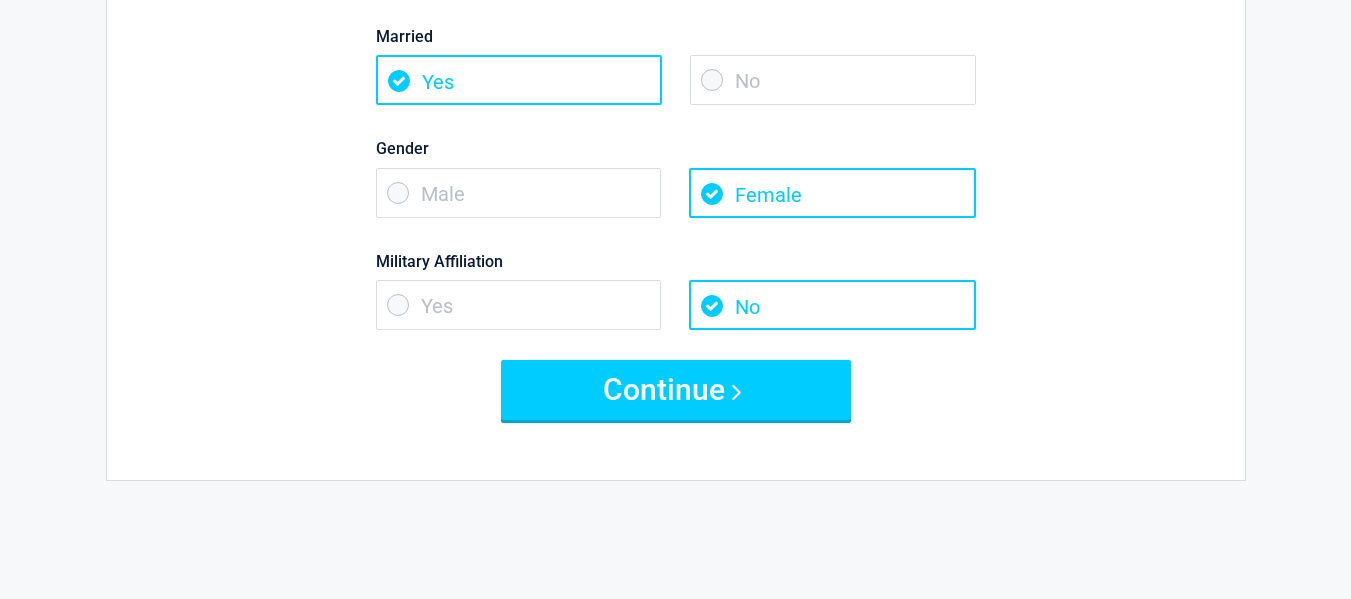 scroll, scrollTop: 359, scrollLeft: 0, axis: vertical 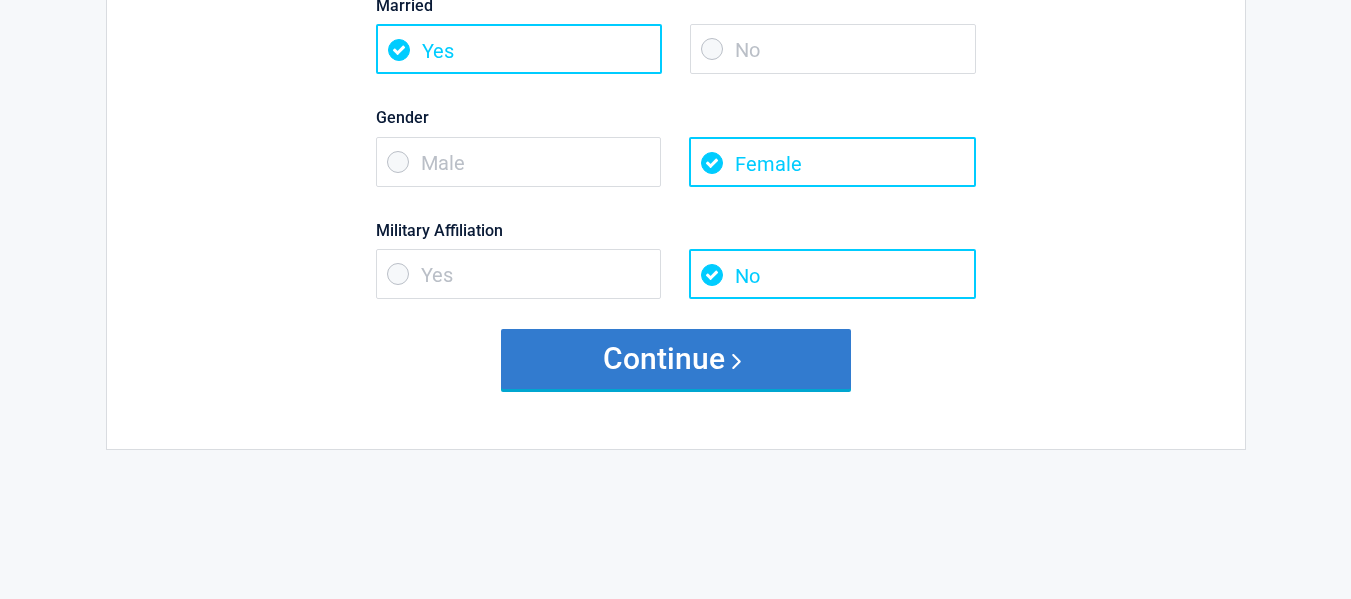 click on "Continue" at bounding box center (676, 359) 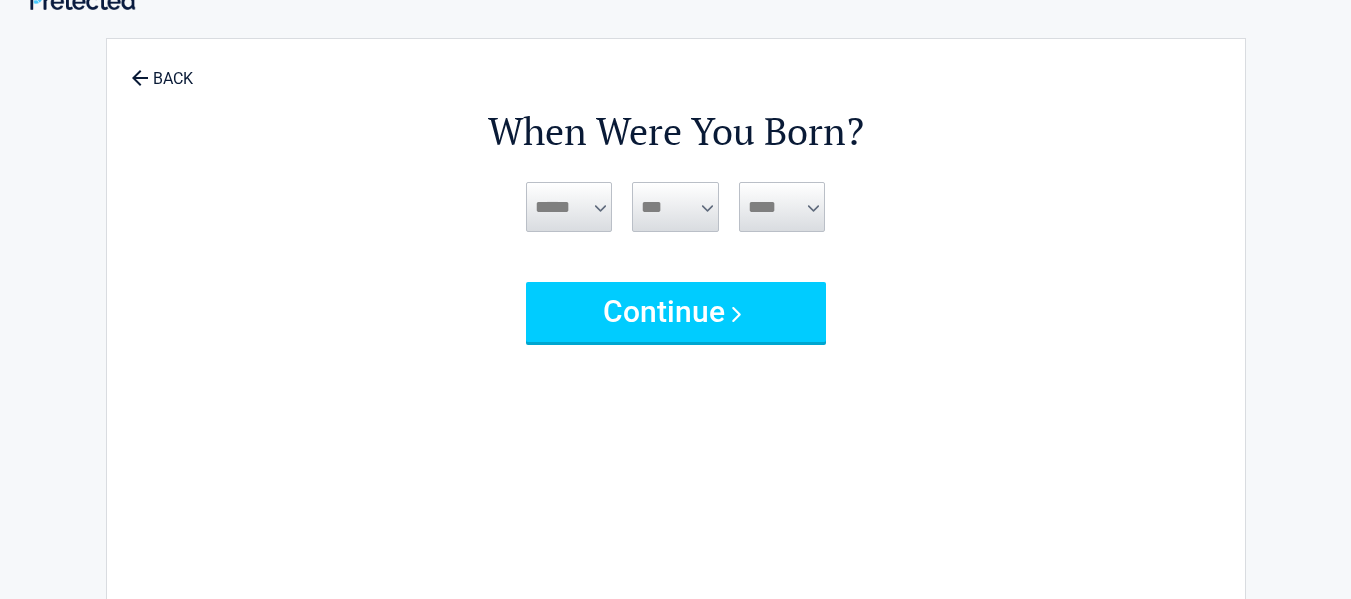 scroll, scrollTop: 0, scrollLeft: 0, axis: both 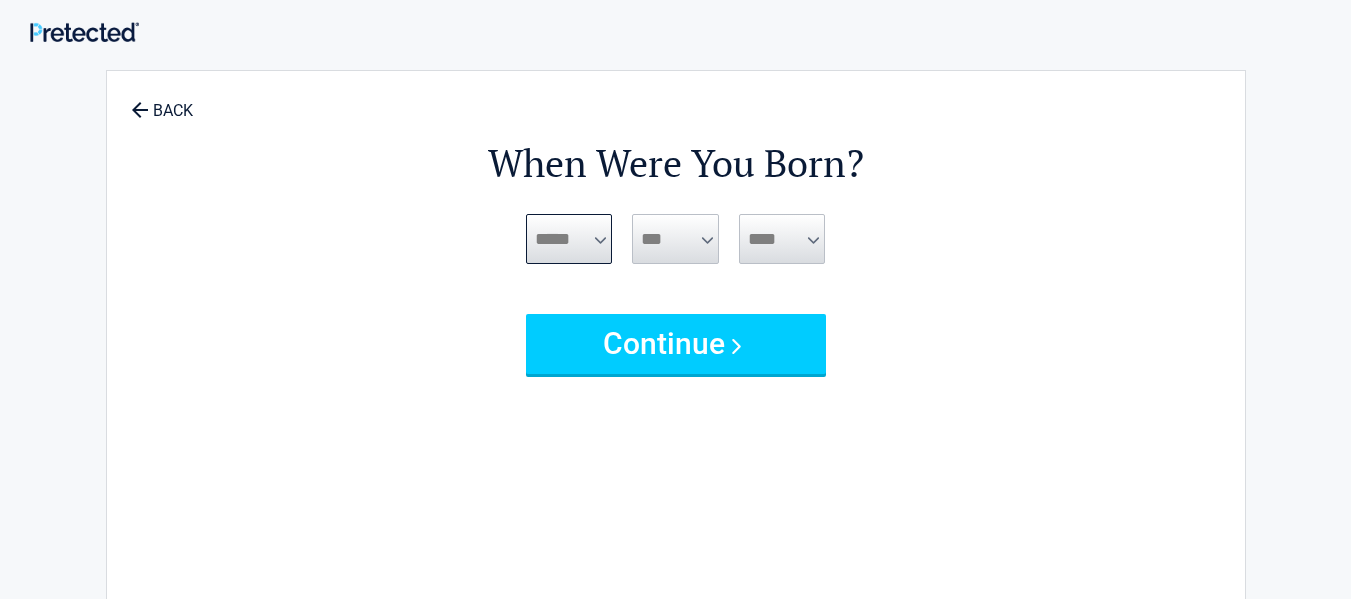 click on "*****
***
***
***
***
***
***
***
***
***
***
***
***" at bounding box center (569, 239) 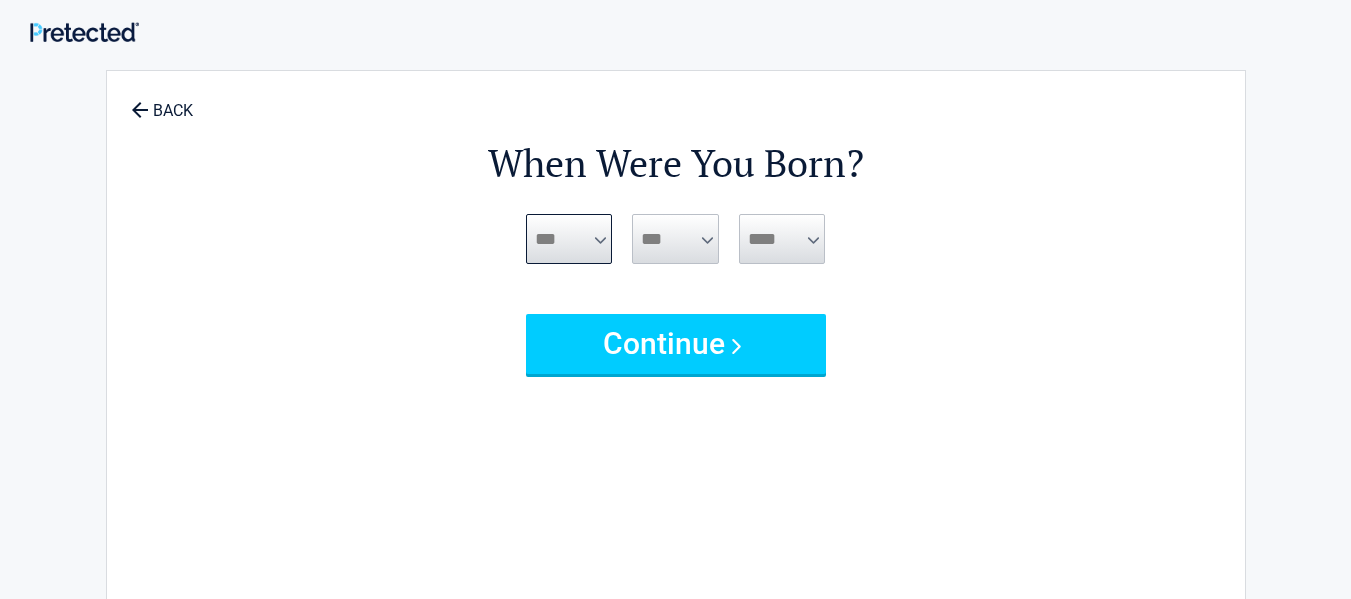 click on "*****
***
***
***
***
***
***
***
***
***
***
***
***" at bounding box center (569, 239) 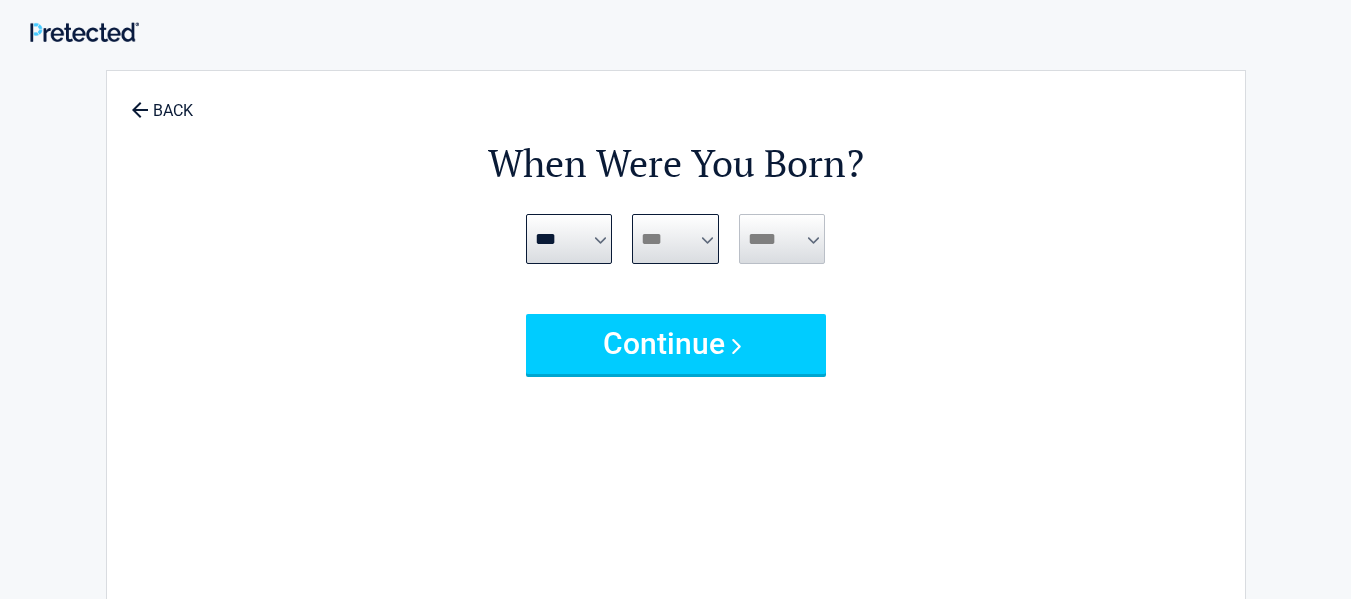 click on "*** * * * * * * * * * ** ** ** ** ** ** ** ** ** ** ** ** ** ** ** ** ** ** ** ** ** **" at bounding box center (675, 239) 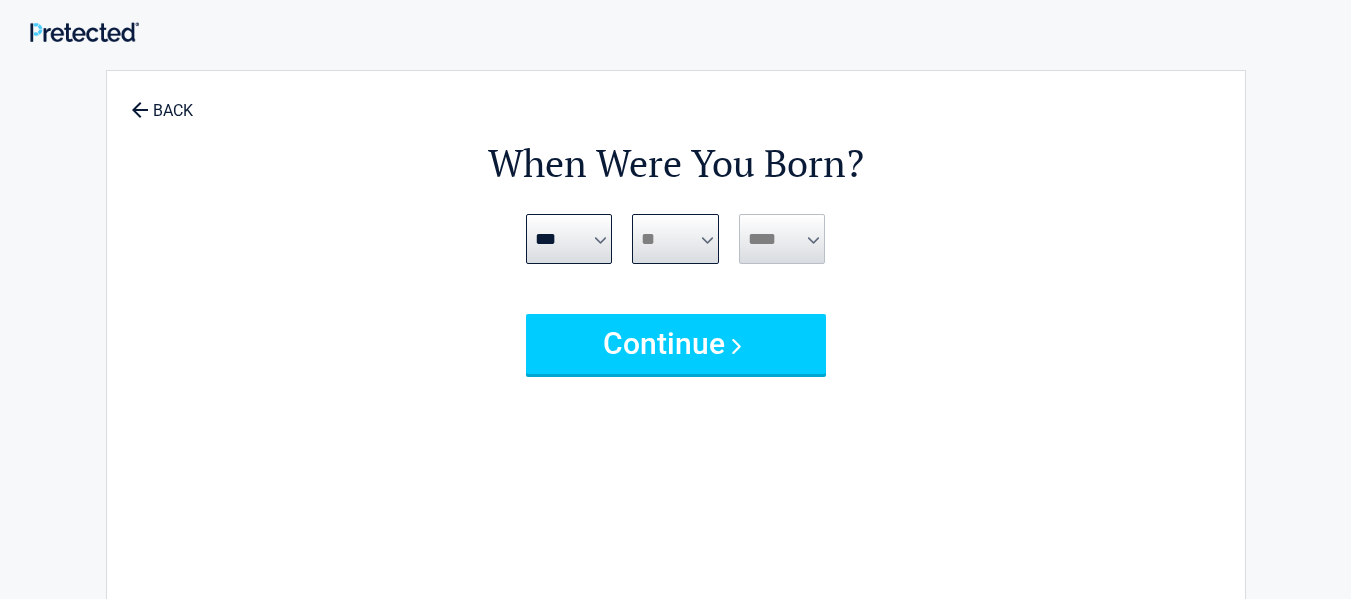 click on "*** * * * * * * * * * ** ** ** ** ** ** ** ** ** ** ** ** ** ** ** ** ** ** ** ** ** **" at bounding box center [675, 239] 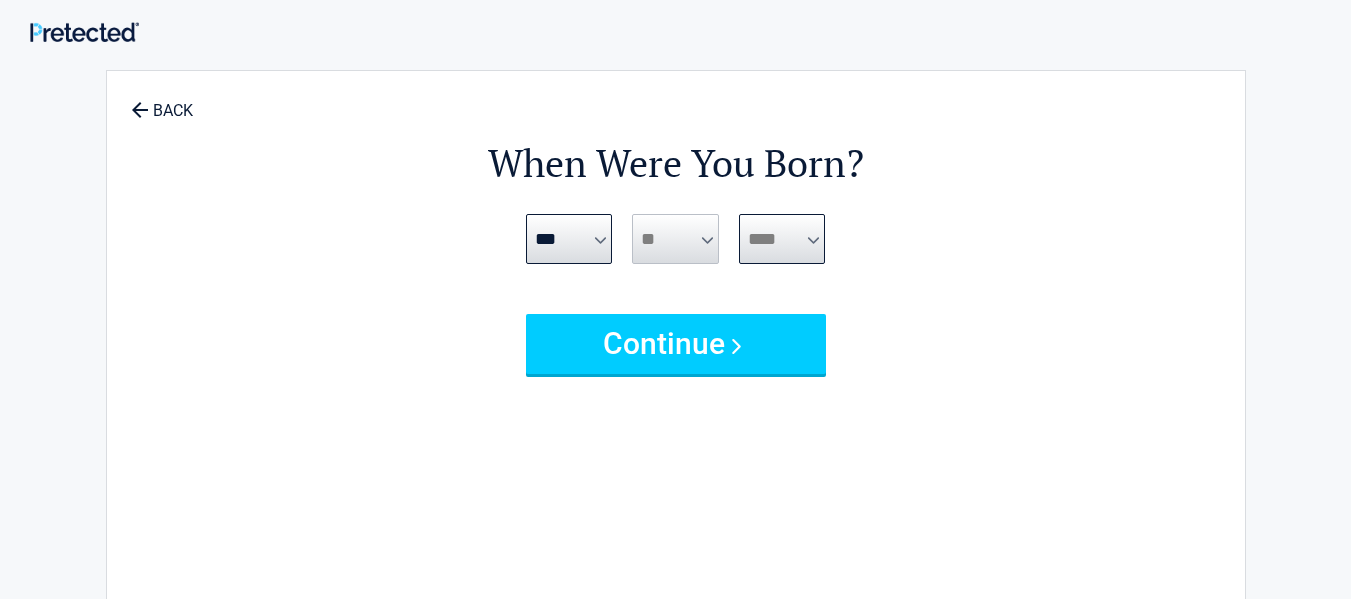 click on "****
****
****
****
****
****
****
****
****
****
****
****
****
****
****
****
****
****
****
****
****
****
****
****
****
****
****
****
****
****
****
****
****
****
****
****
****
****
****
****
****
****
****
****
****
****
****
****
****
****
****
****
****
****
****
****
****
****
****
****
****
****
****
****" at bounding box center [782, 239] 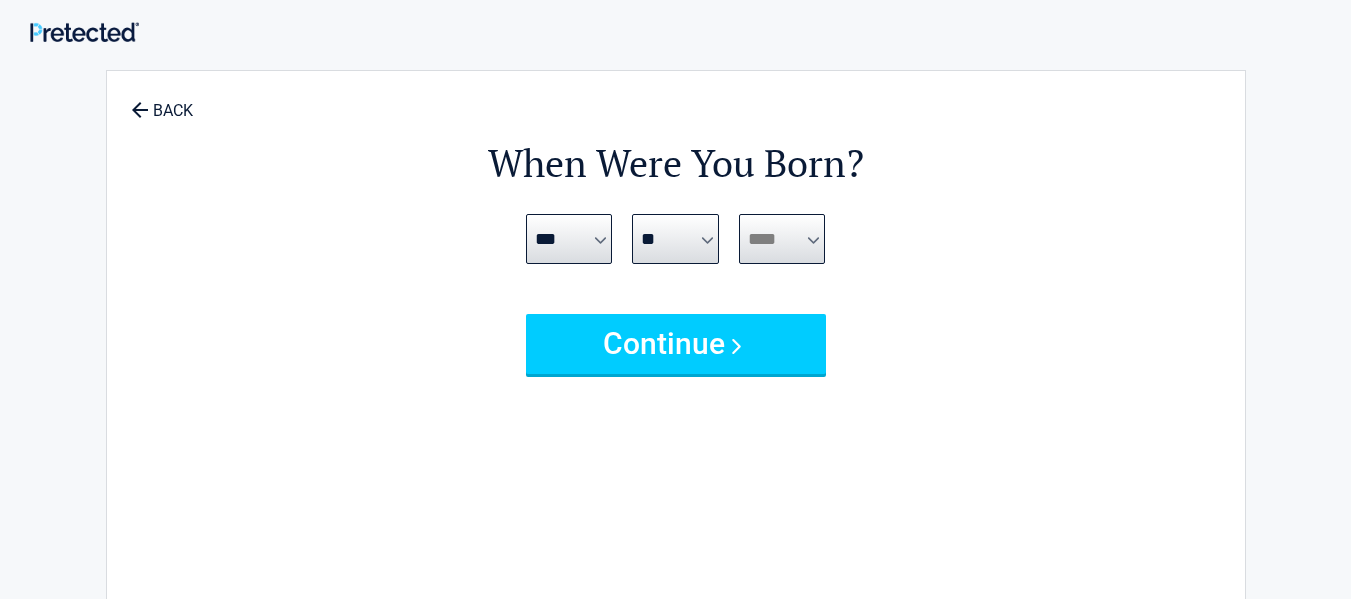 select on "****" 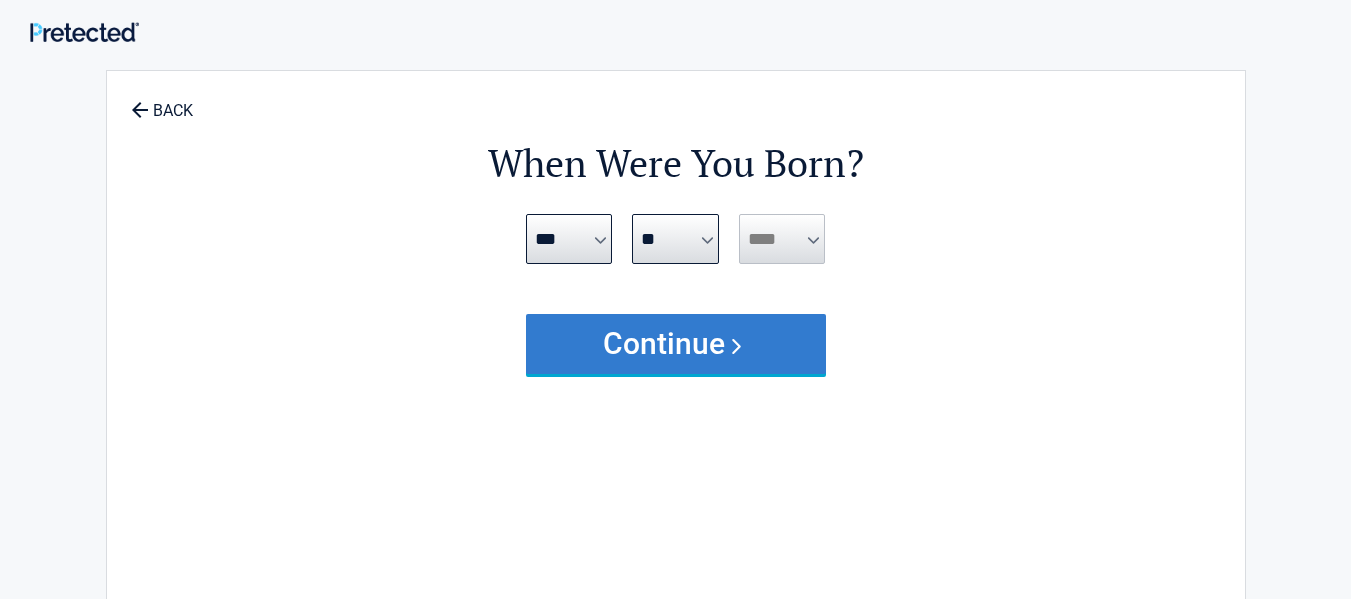 click on "Continue" at bounding box center (676, 344) 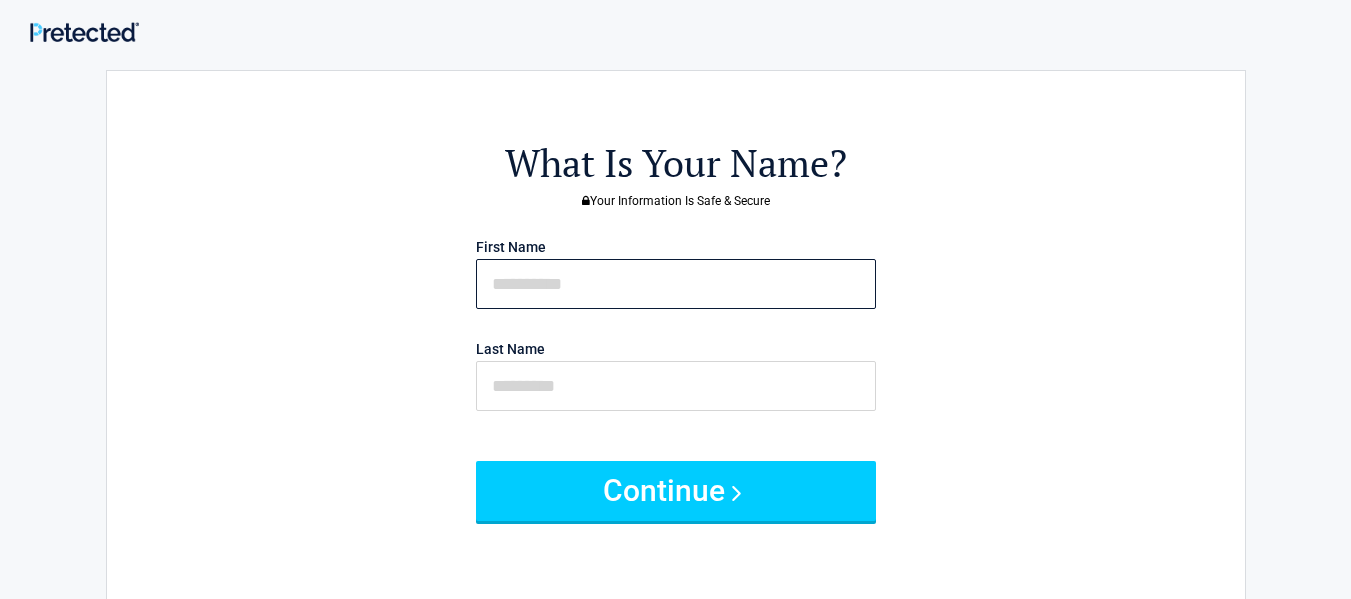 click at bounding box center (676, 284) 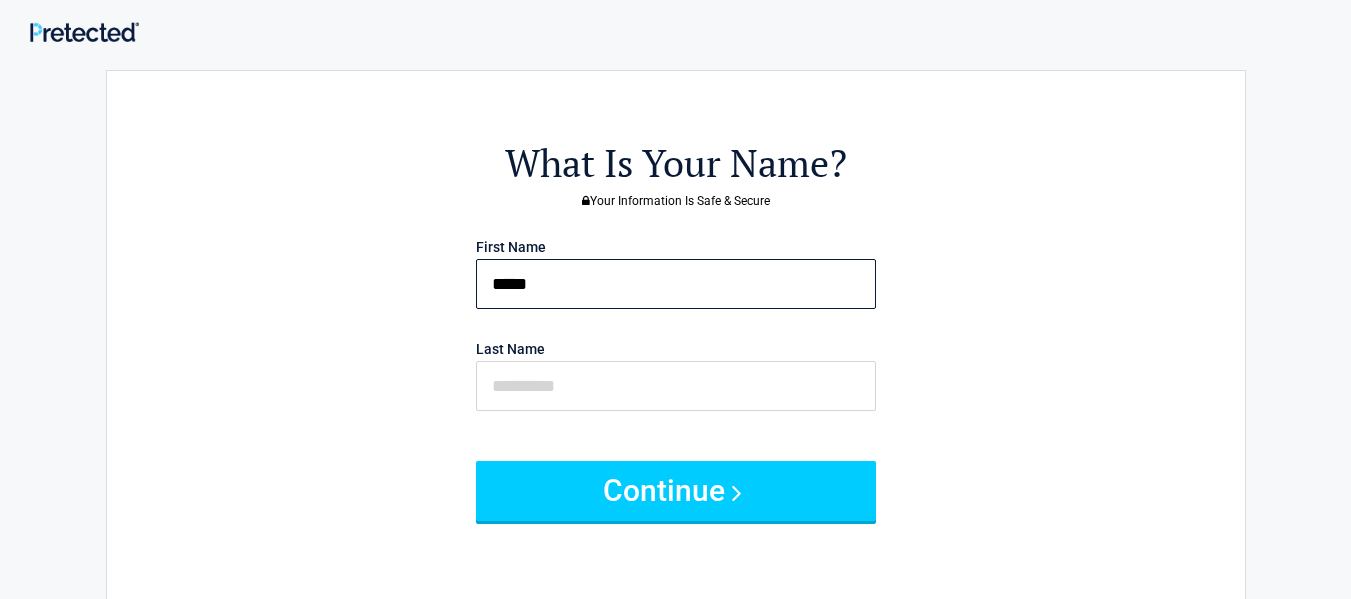 type on "*****" 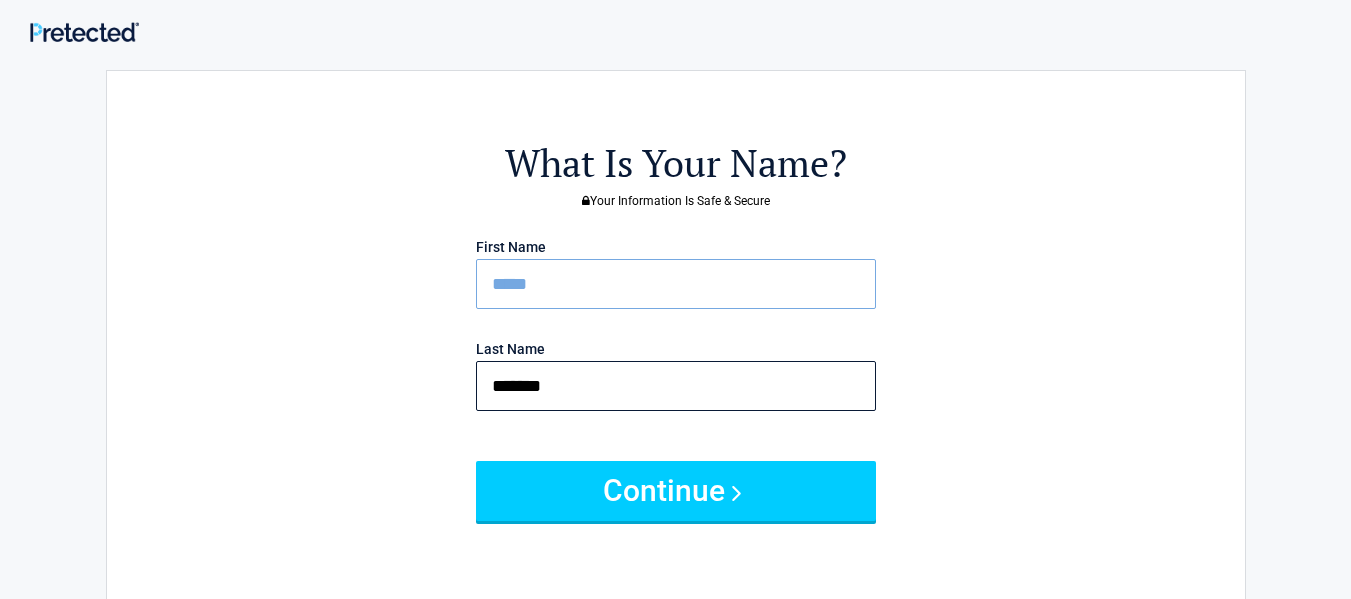 type on "*******" 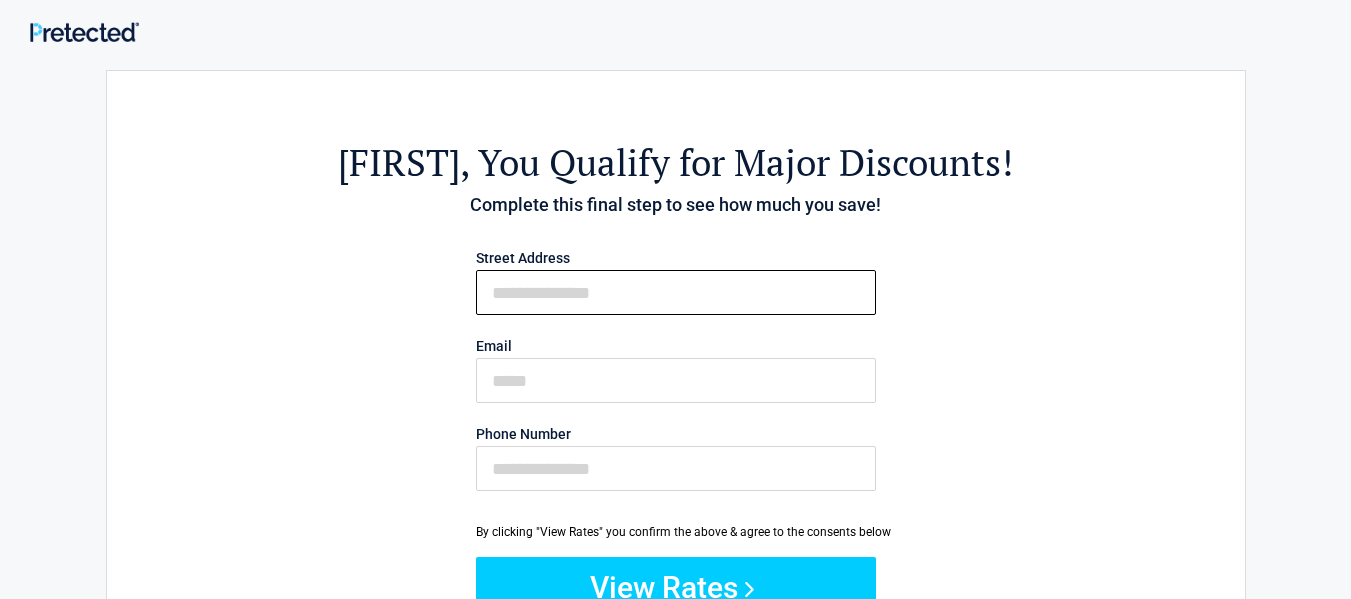 click on "First Name" at bounding box center [676, 292] 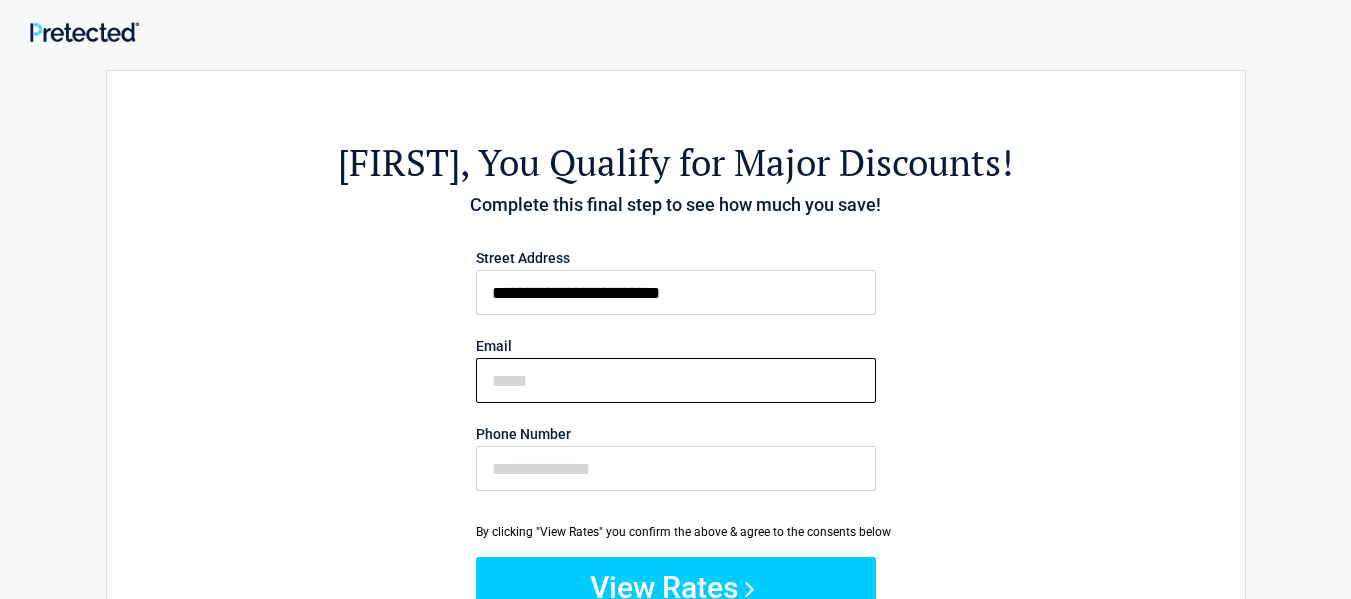 type on "**********" 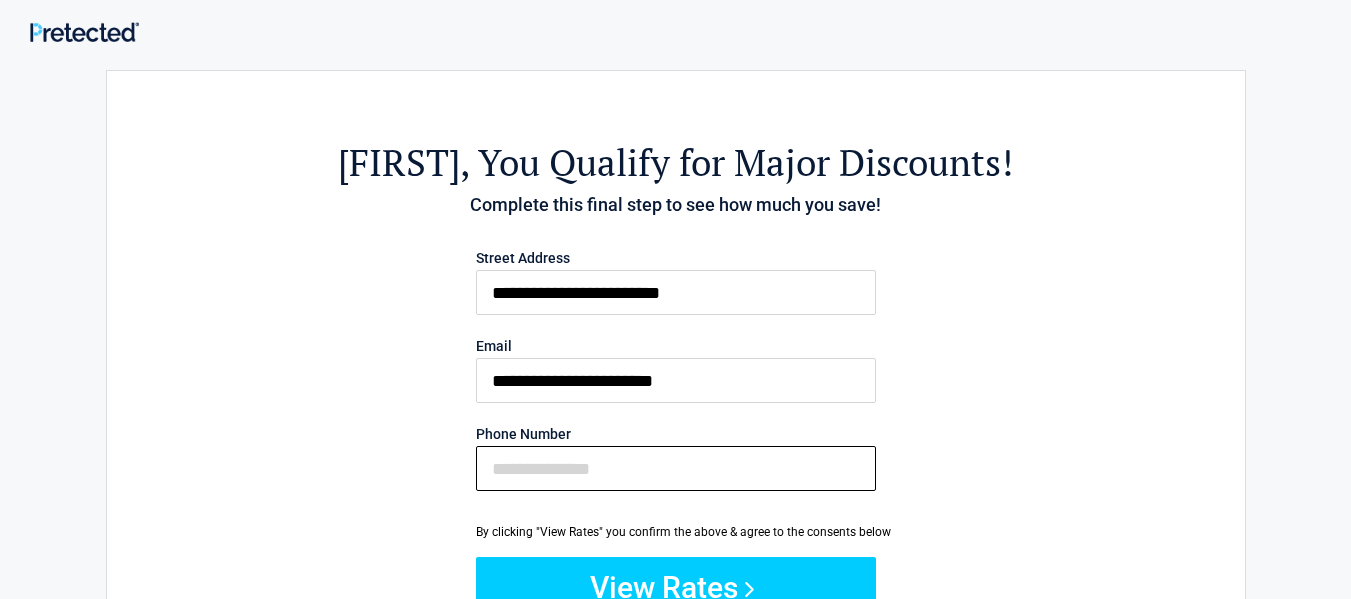 type on "**********" 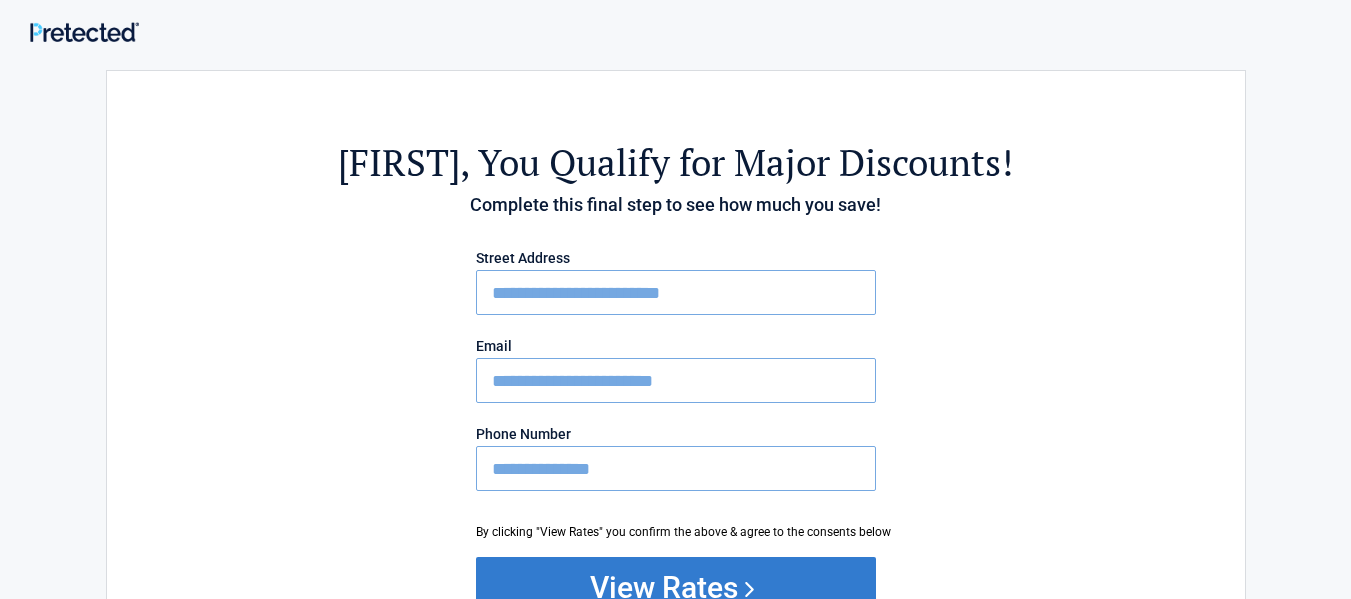 click on "View Rates" at bounding box center (676, 587) 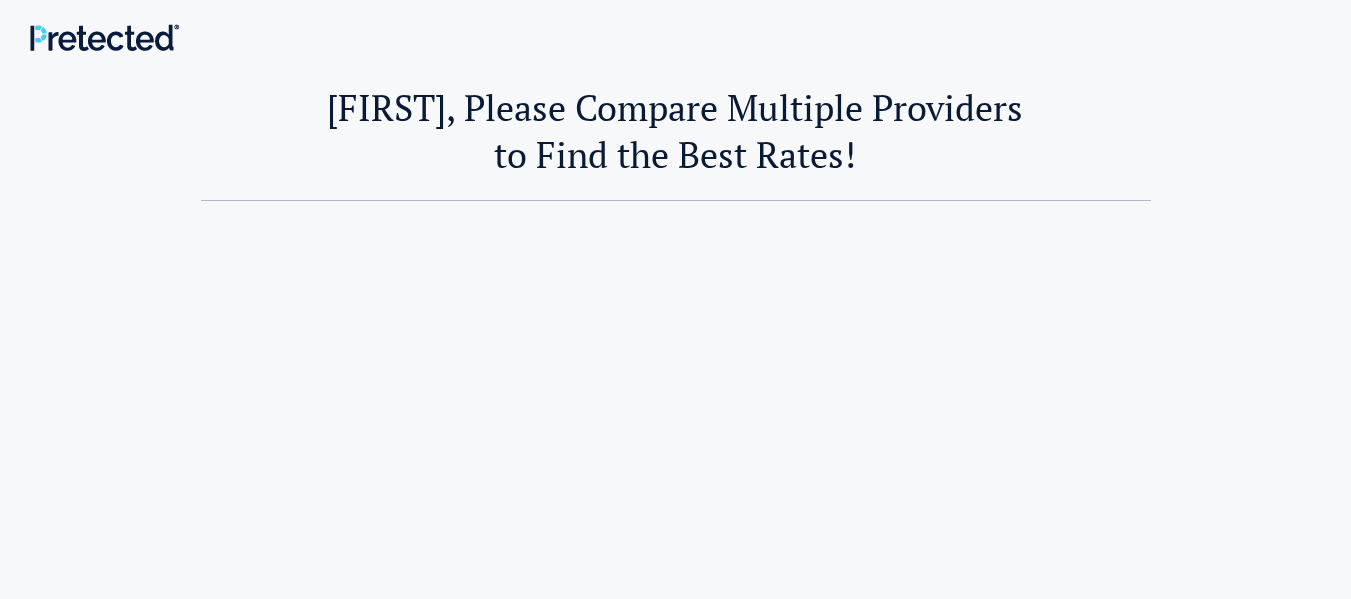 scroll, scrollTop: 0, scrollLeft: 0, axis: both 